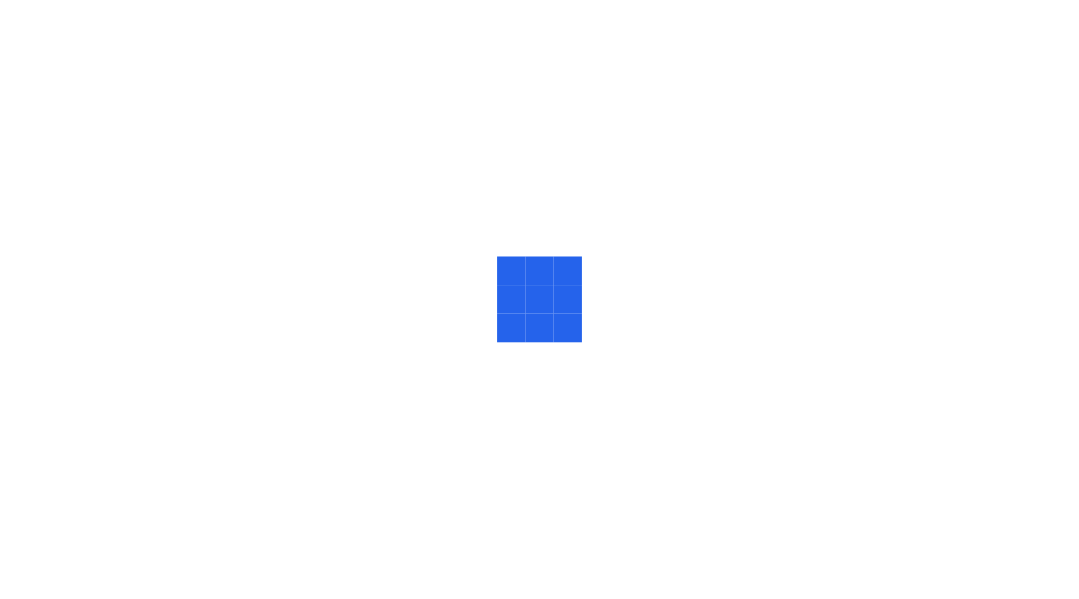 scroll, scrollTop: 0, scrollLeft: 0, axis: both 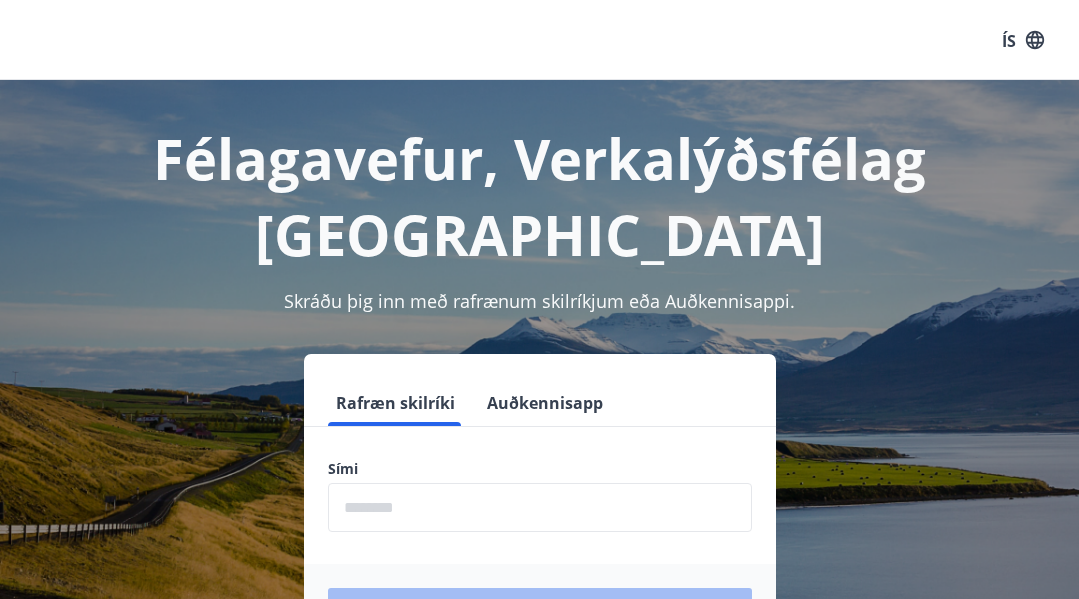 click at bounding box center [540, 507] 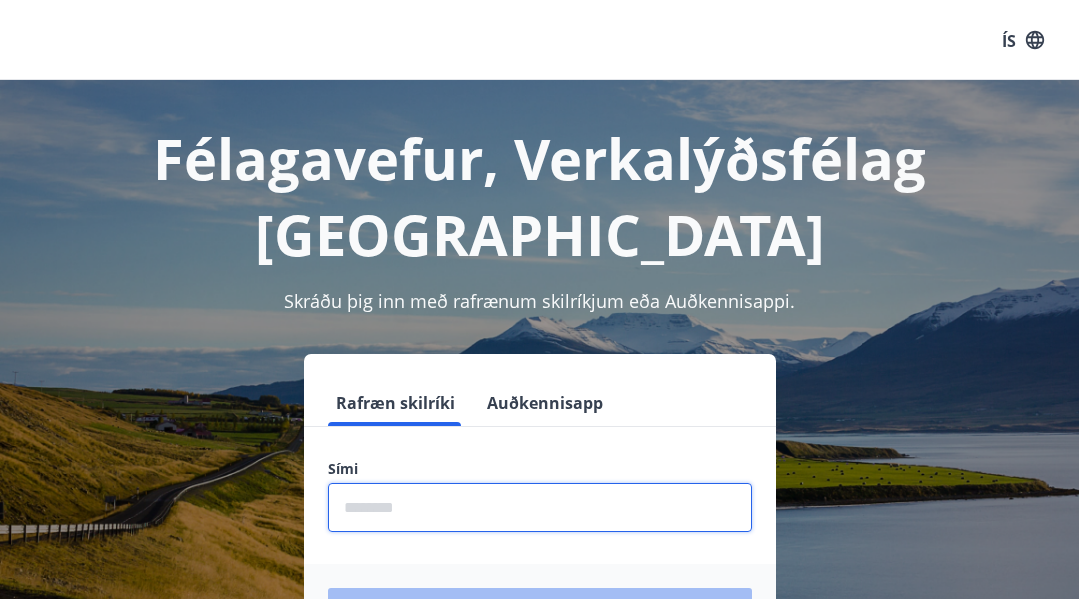 type on "********" 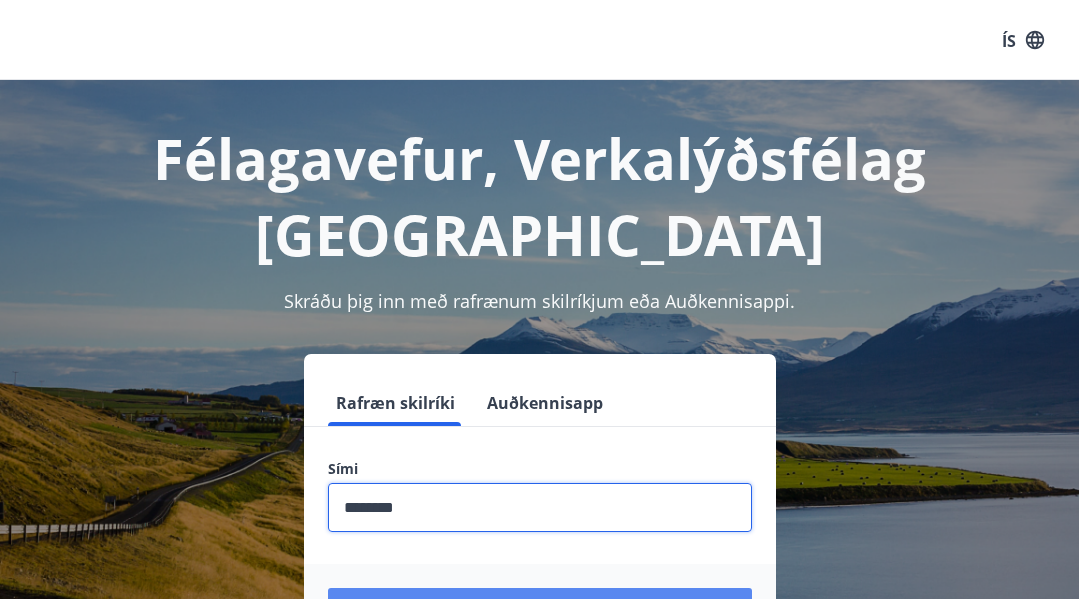 click on "Innskráning" at bounding box center [540, 613] 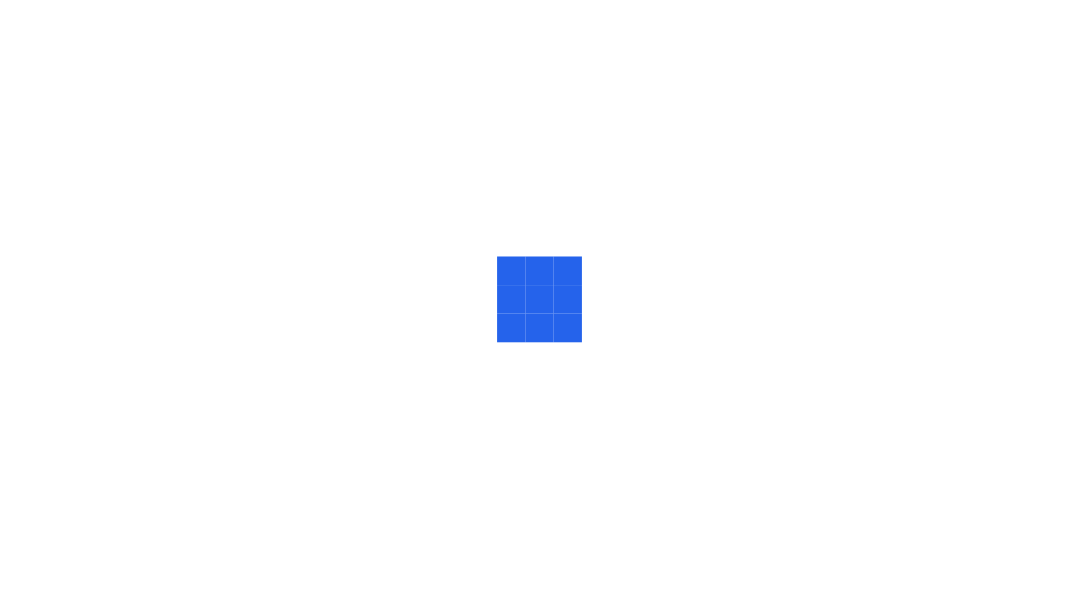 scroll, scrollTop: 0, scrollLeft: 0, axis: both 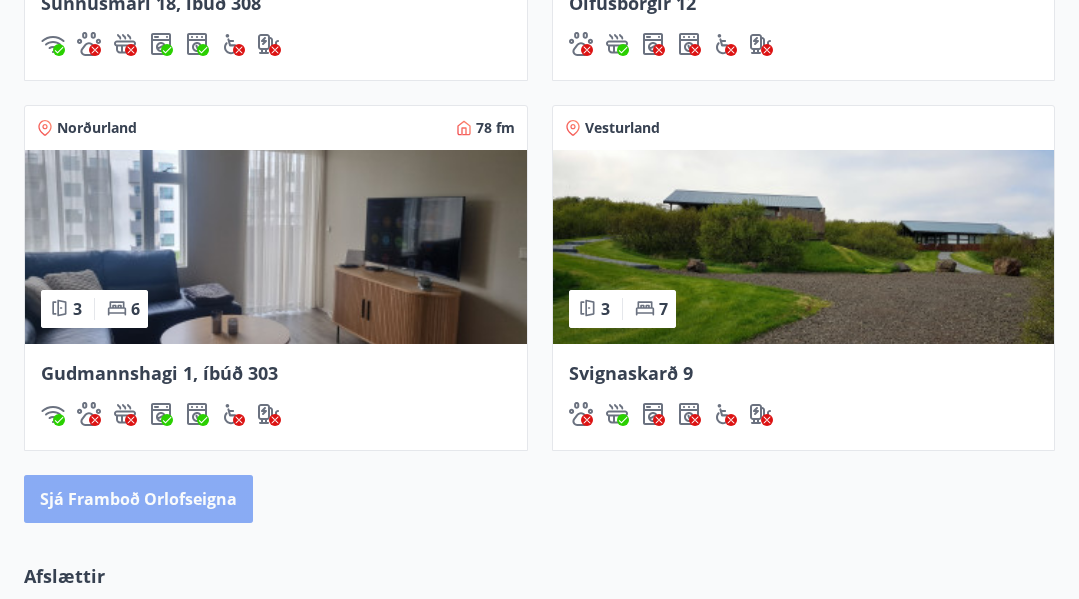 click on "Sjá framboð orlofseigna" at bounding box center (138, 499) 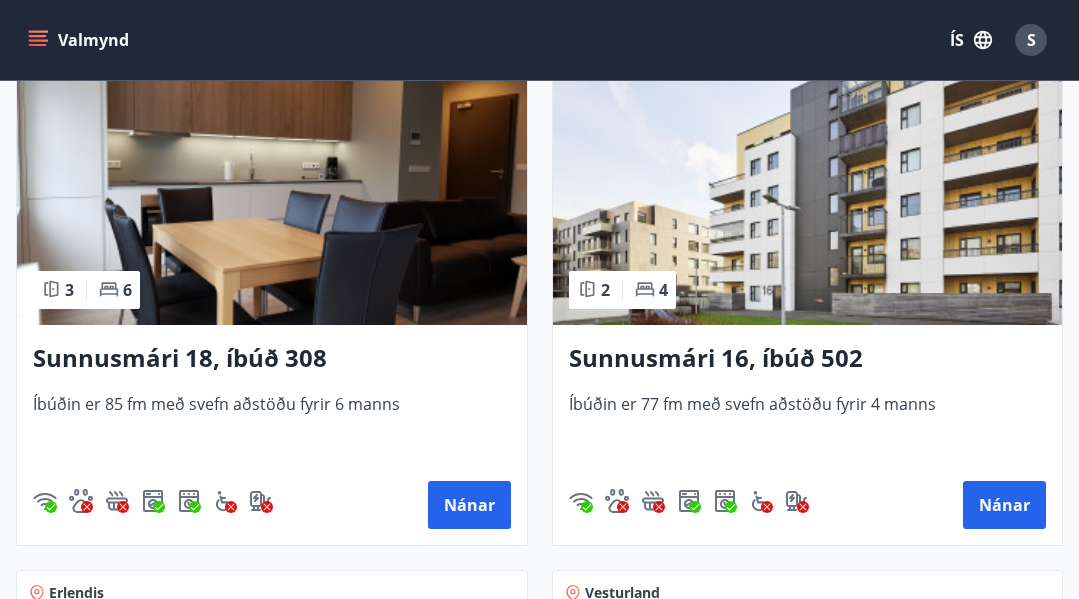 scroll, scrollTop: 1000, scrollLeft: 0, axis: vertical 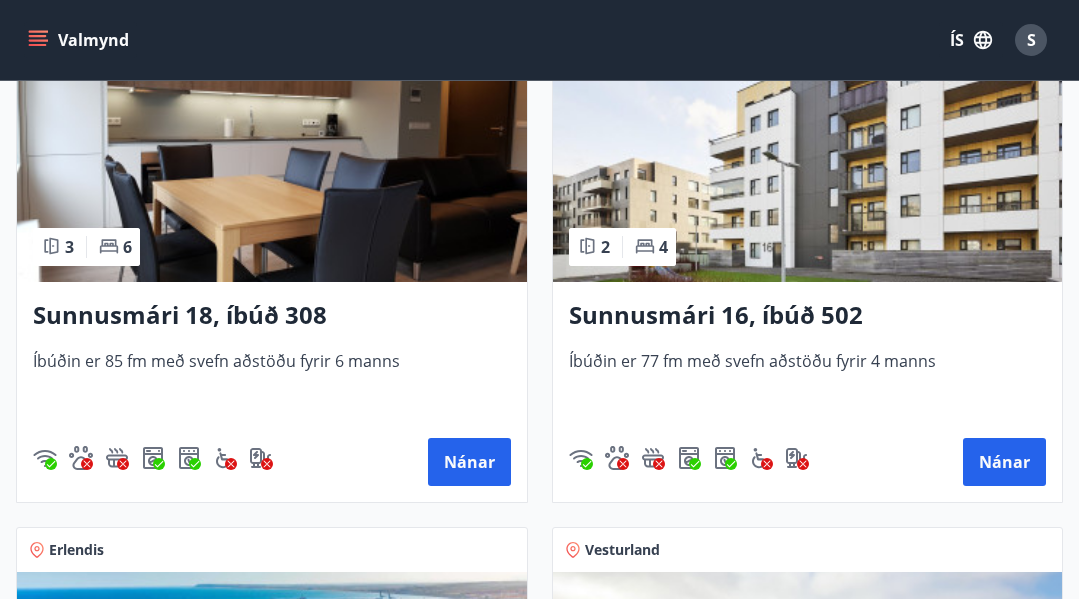 click on "Sunnusmári 16, íbúð 502" at bounding box center [808, 316] 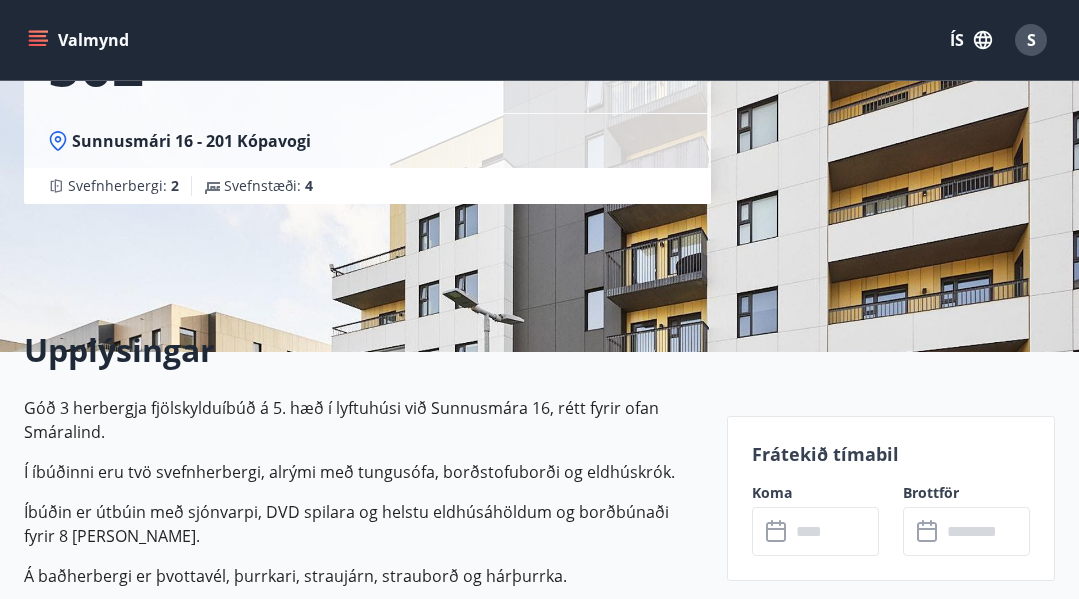 scroll, scrollTop: 400, scrollLeft: 0, axis: vertical 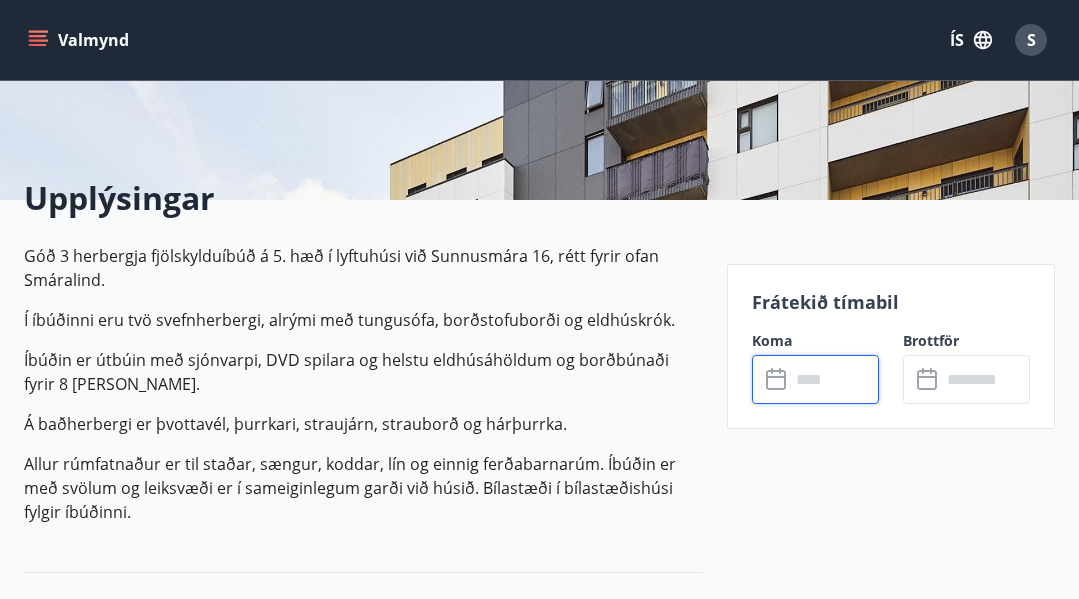 click at bounding box center [834, 379] 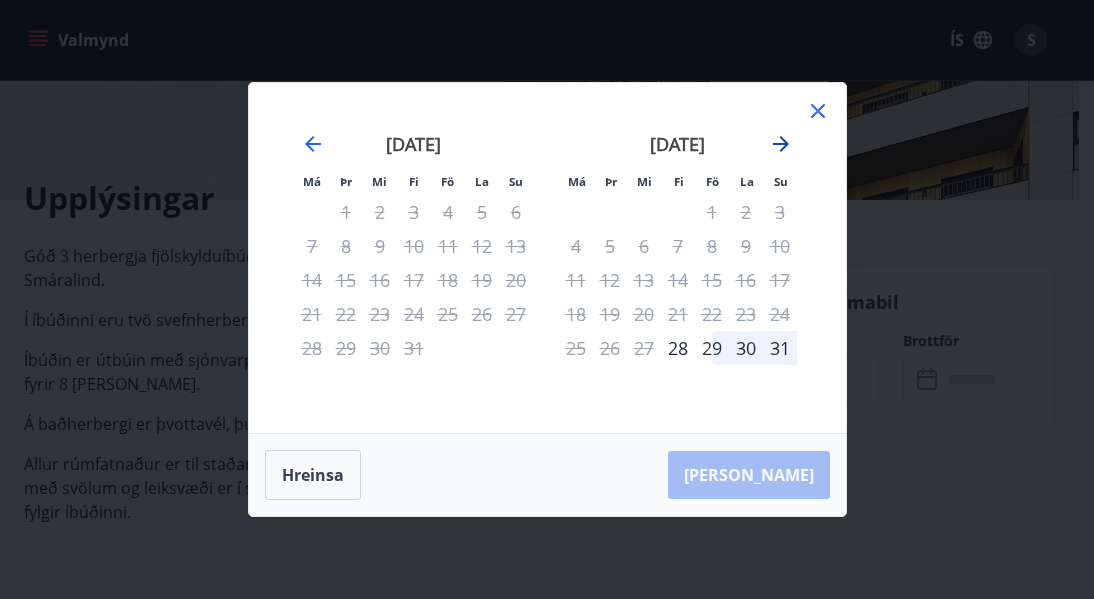 click 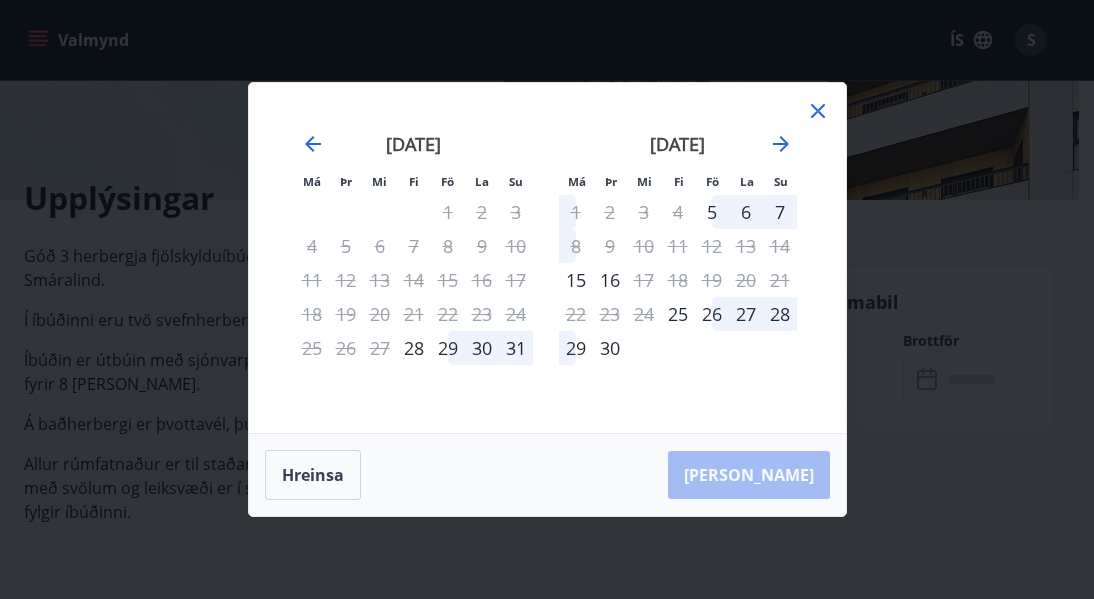 click 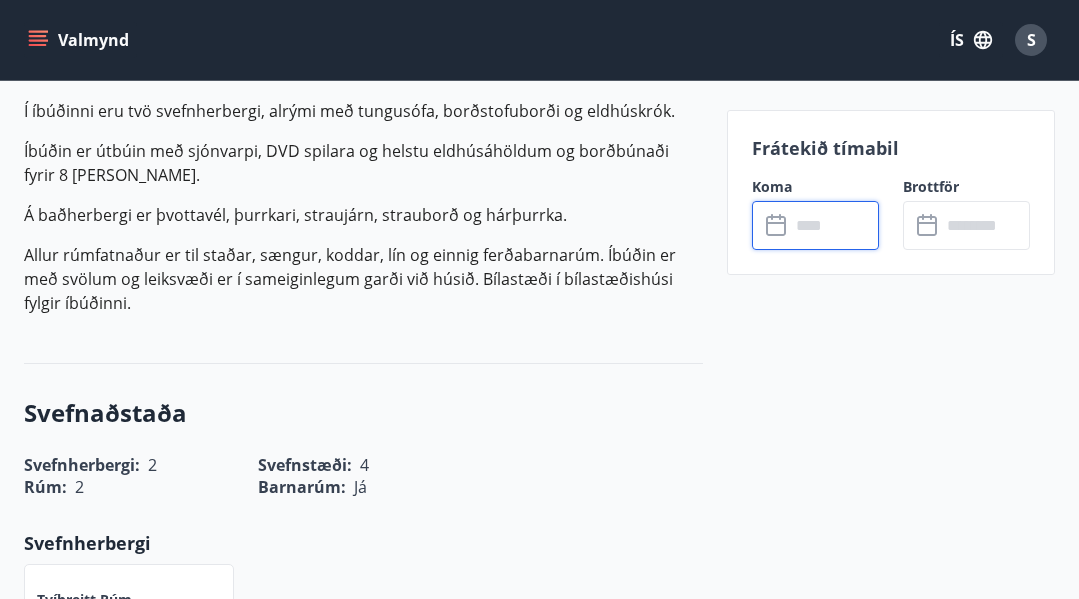 scroll, scrollTop: 0, scrollLeft: 0, axis: both 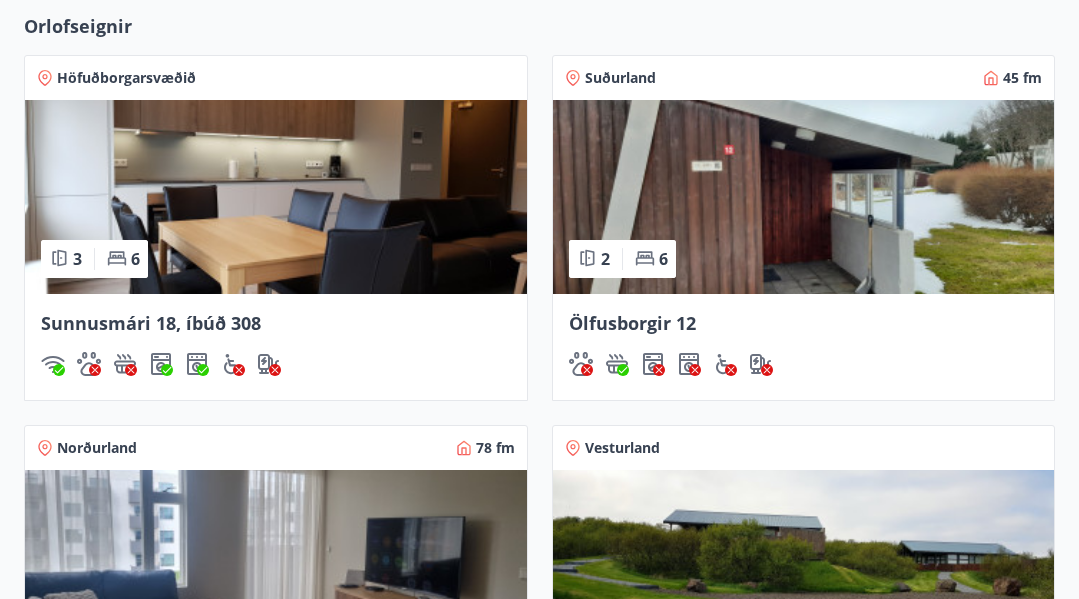 click on "Sunnusmári 18, íbúð 308" at bounding box center [151, 323] 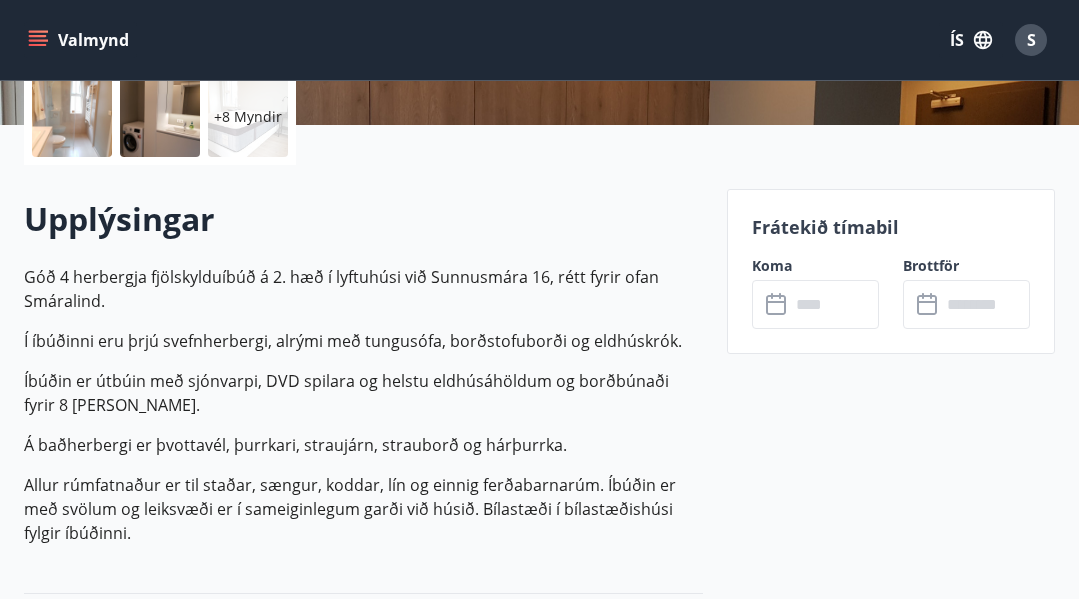scroll, scrollTop: 600, scrollLeft: 0, axis: vertical 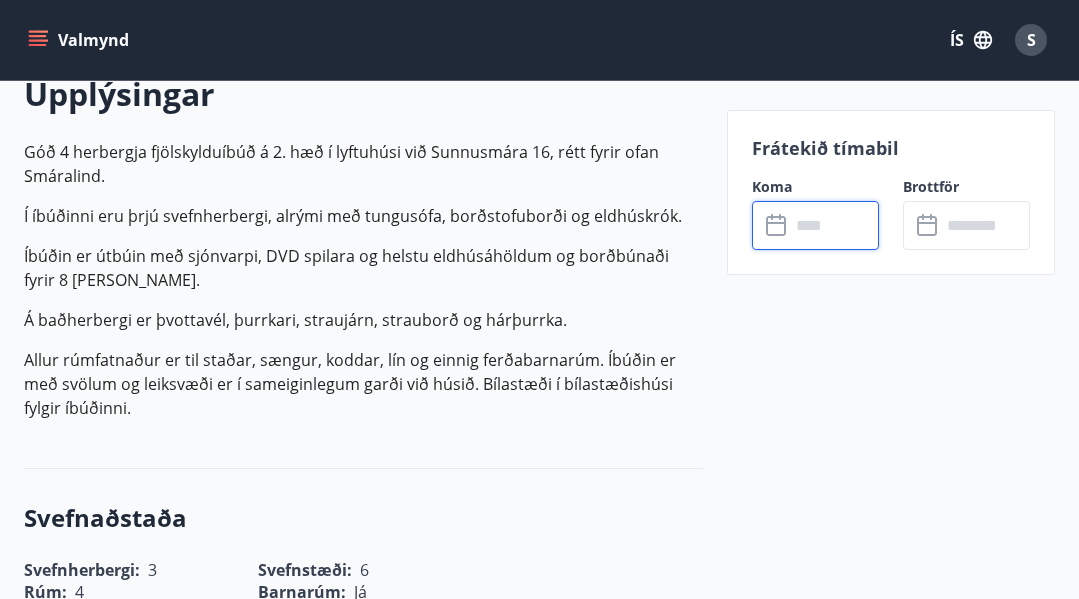 click at bounding box center [834, 225] 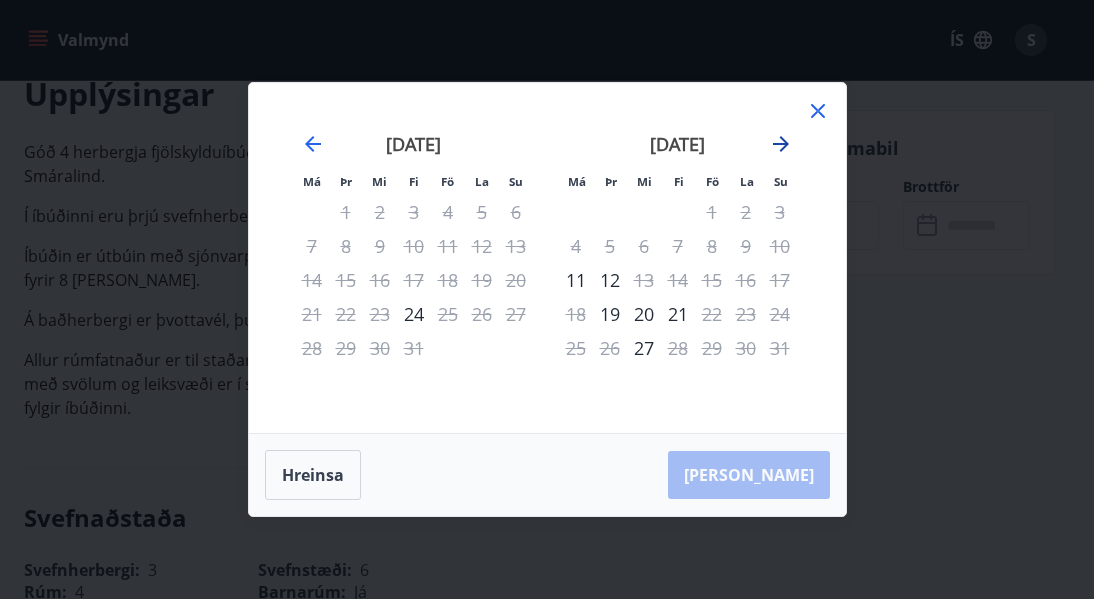 click 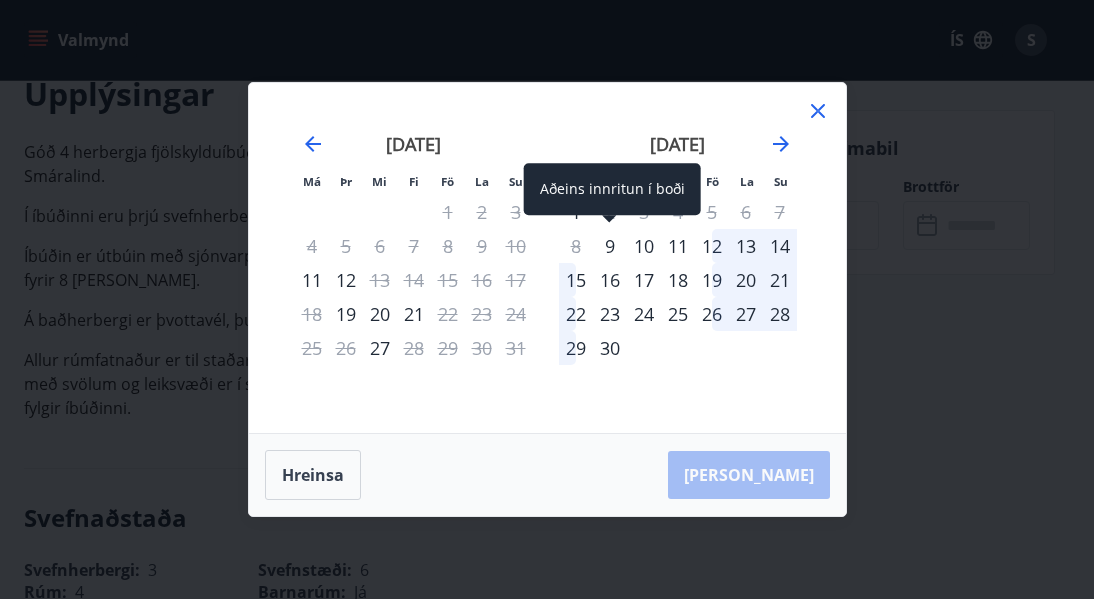 click on "9" at bounding box center [610, 246] 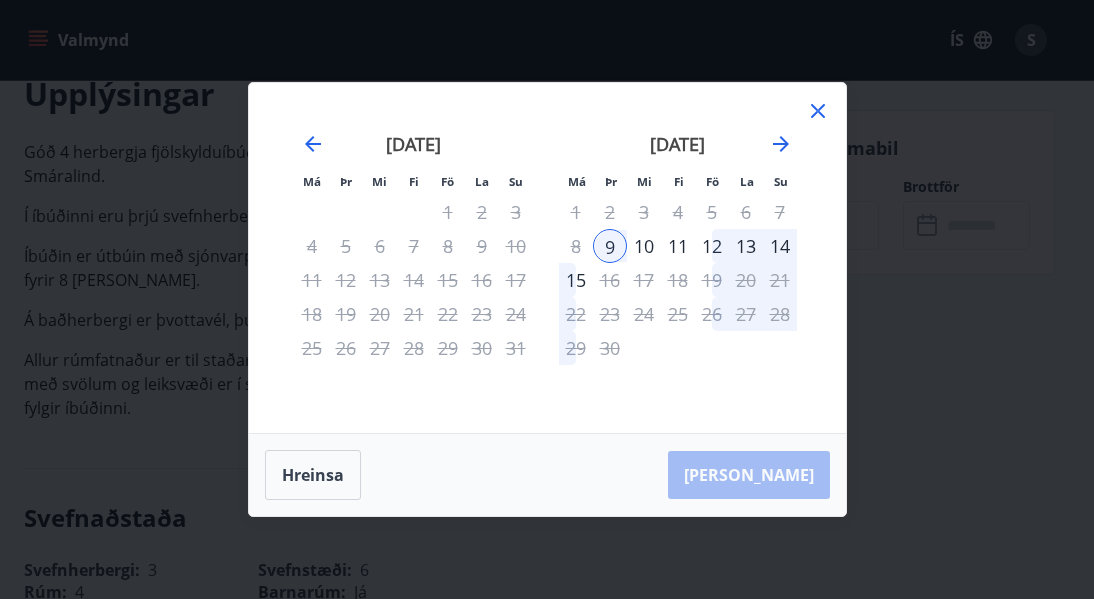 click on "15" at bounding box center (576, 280) 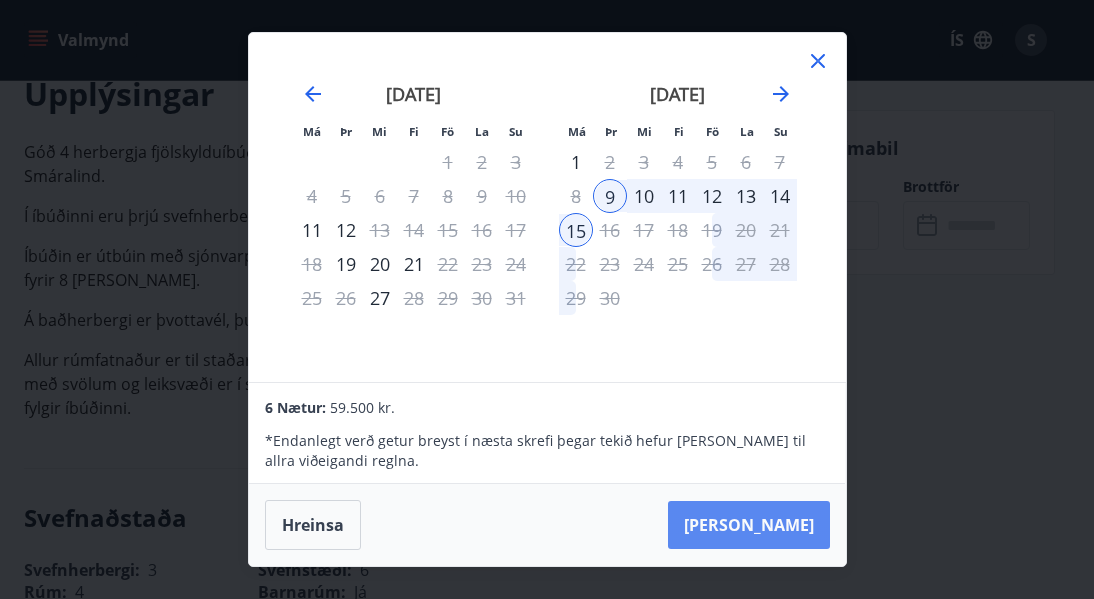 click on "Taka Frá" at bounding box center [749, 525] 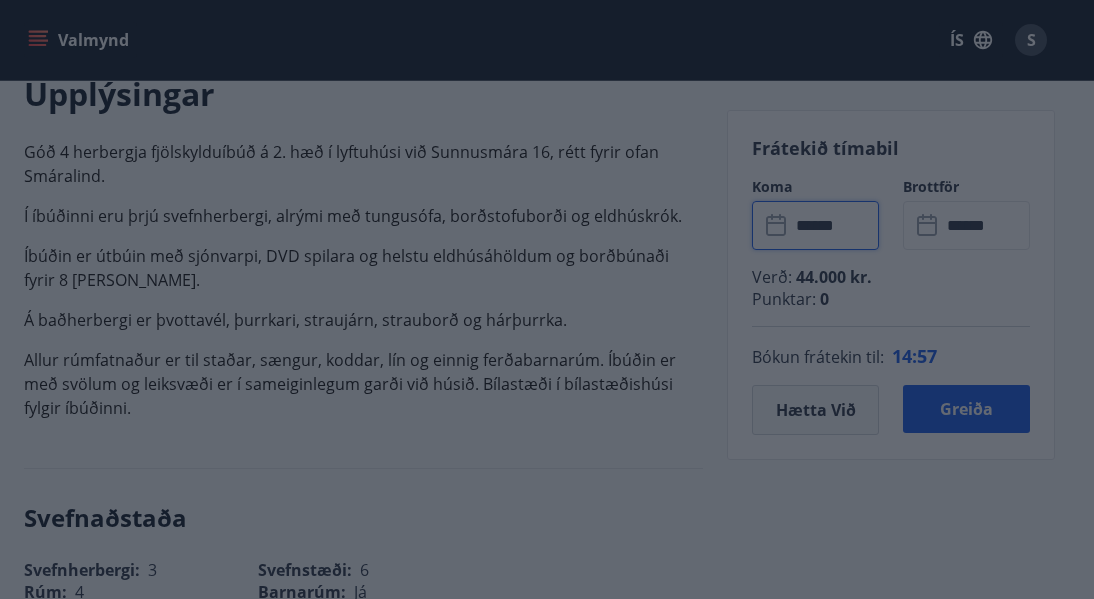 type on "******" 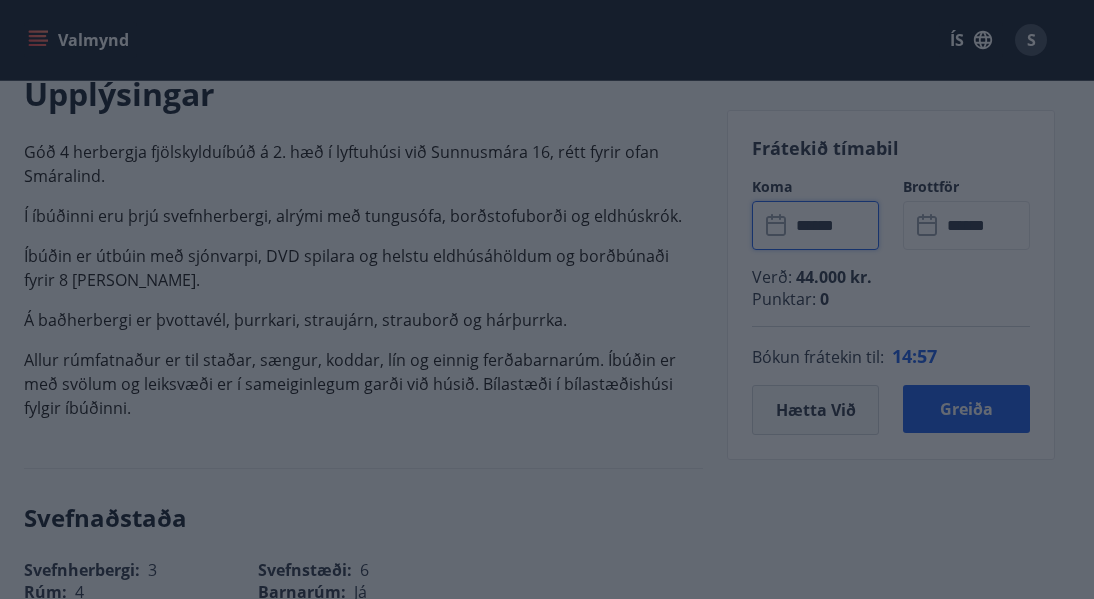 type on "******" 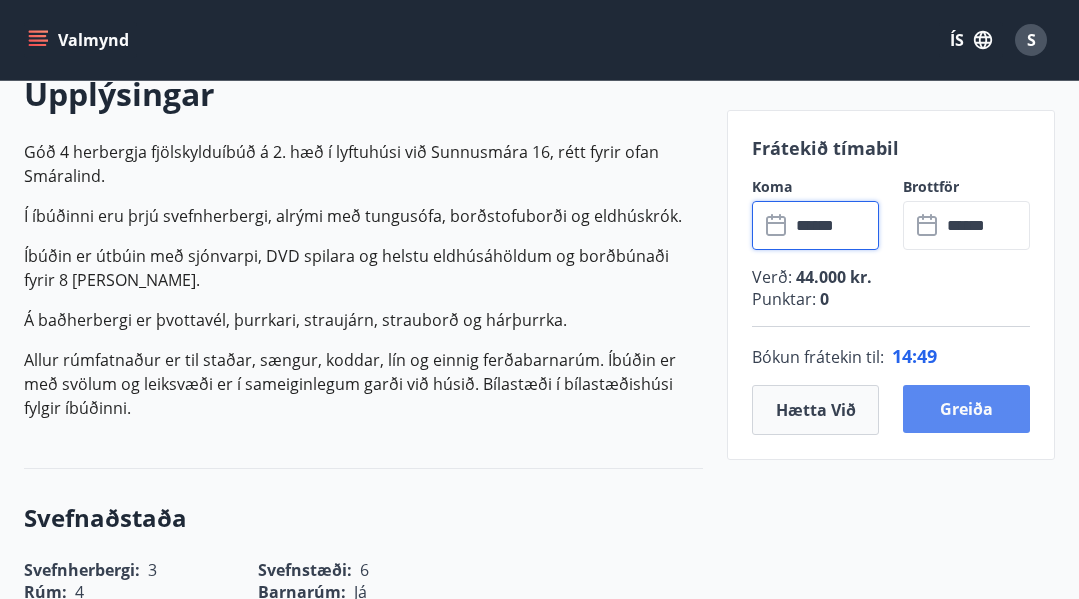 click on "Greiða" at bounding box center (966, 409) 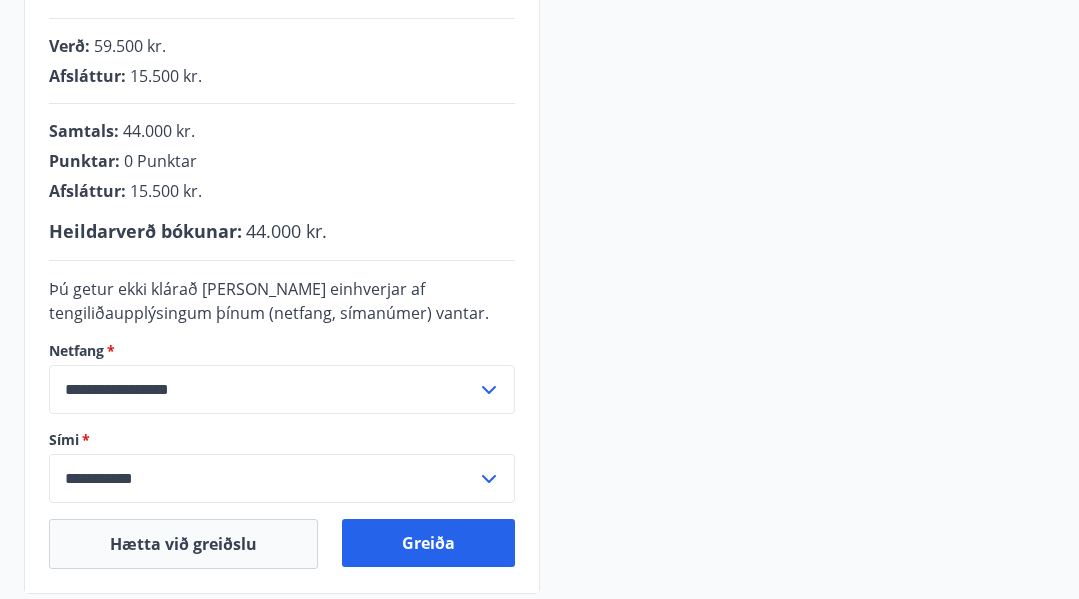 scroll, scrollTop: 600, scrollLeft: 0, axis: vertical 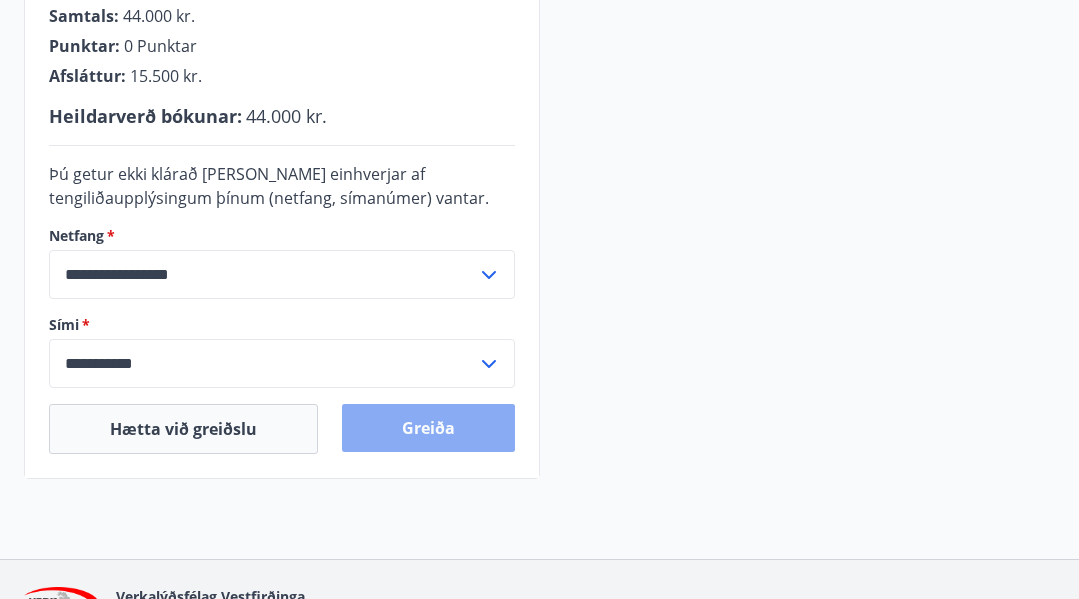 click on "Greiða" at bounding box center [428, 428] 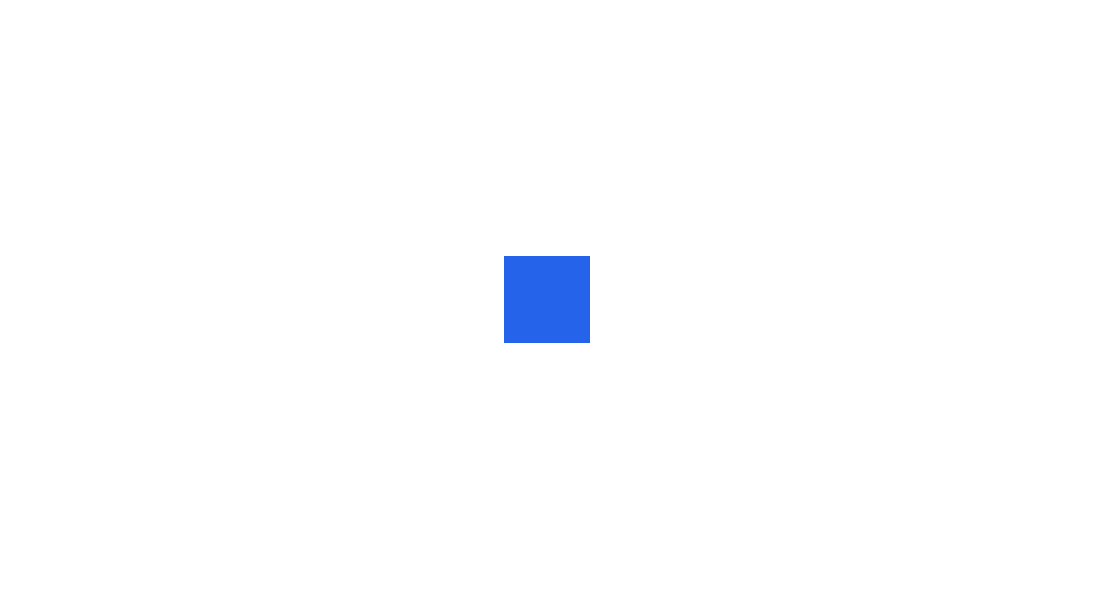 scroll, scrollTop: 0, scrollLeft: 0, axis: both 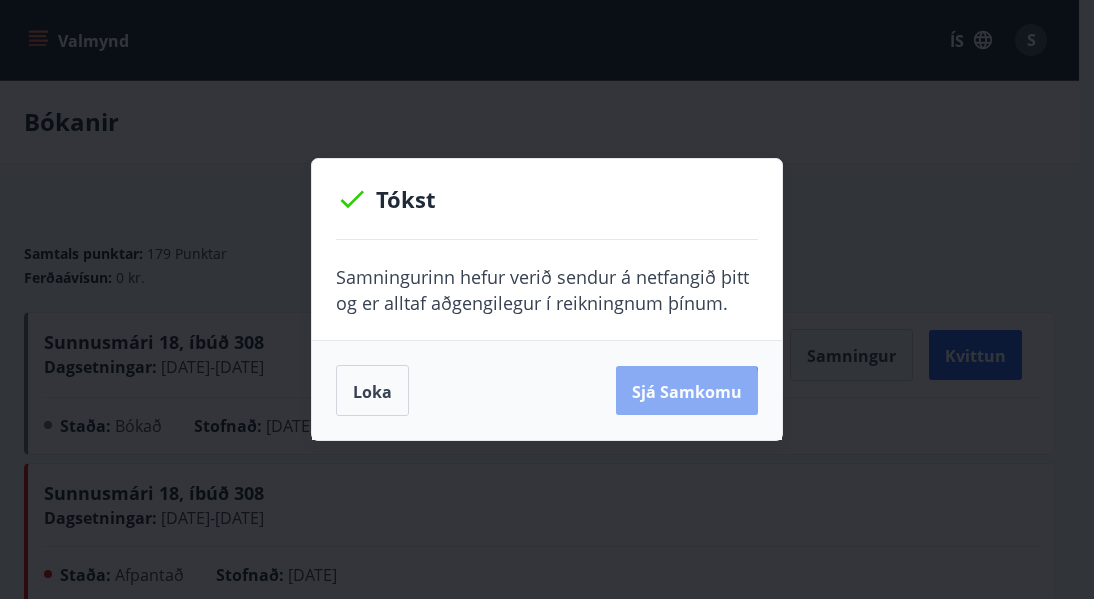 click on "Sjá samkomu" at bounding box center (687, 391) 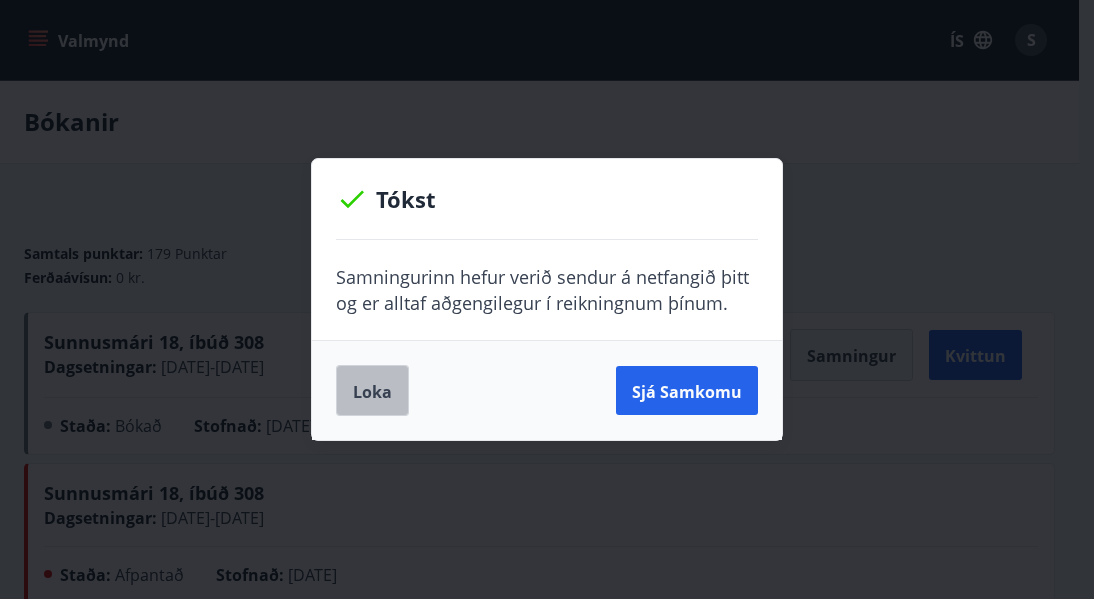 click on "Loka" at bounding box center [372, 391] 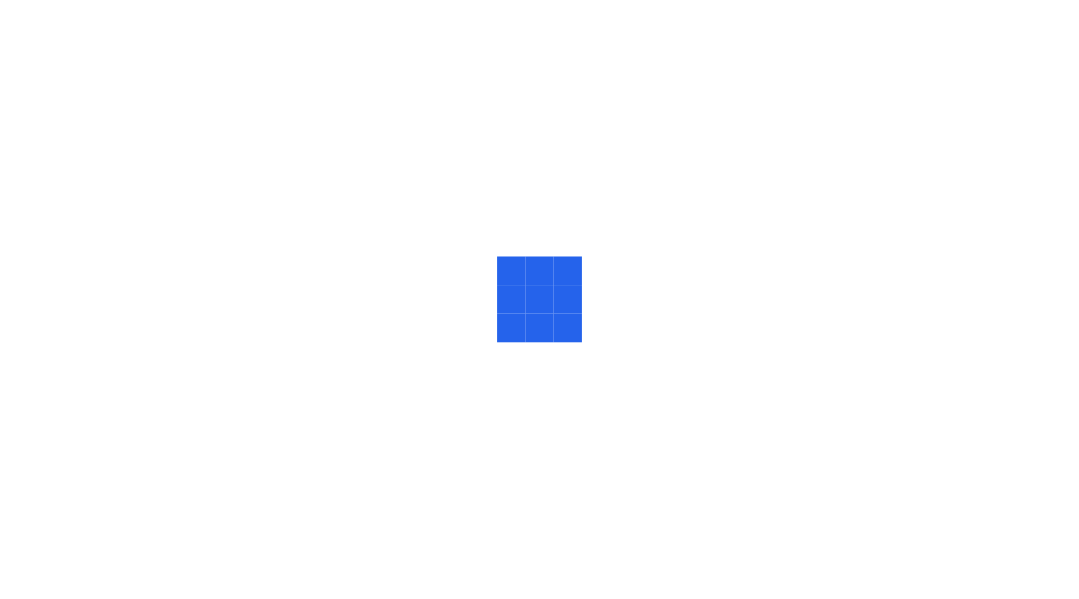 scroll, scrollTop: 0, scrollLeft: 0, axis: both 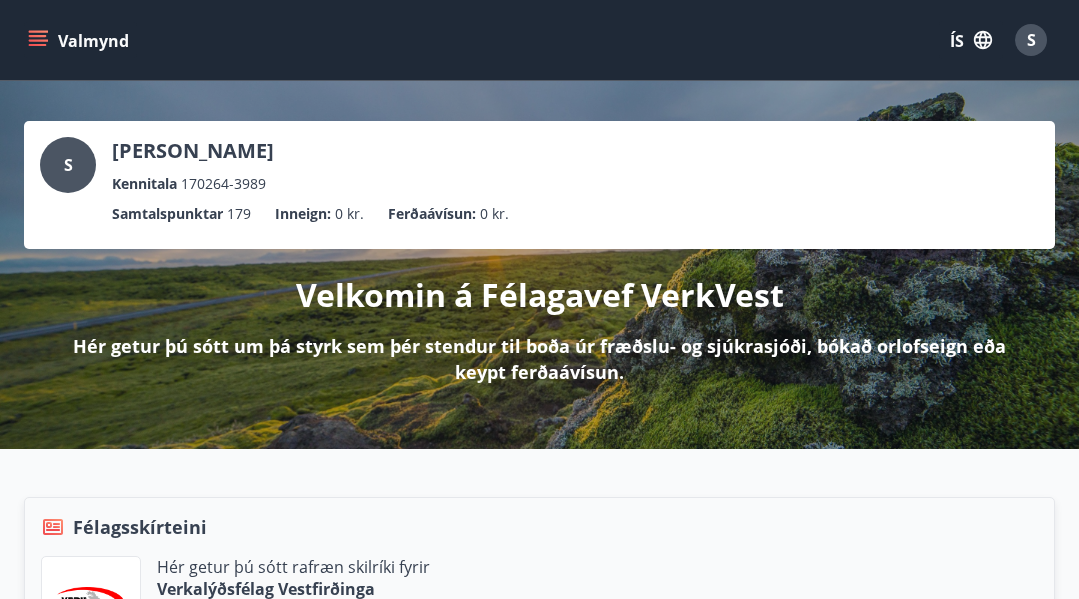 click on "S Sigurjón Bjarni Guðmundsson Kennitala 170264-3989" at bounding box center (539, 166) 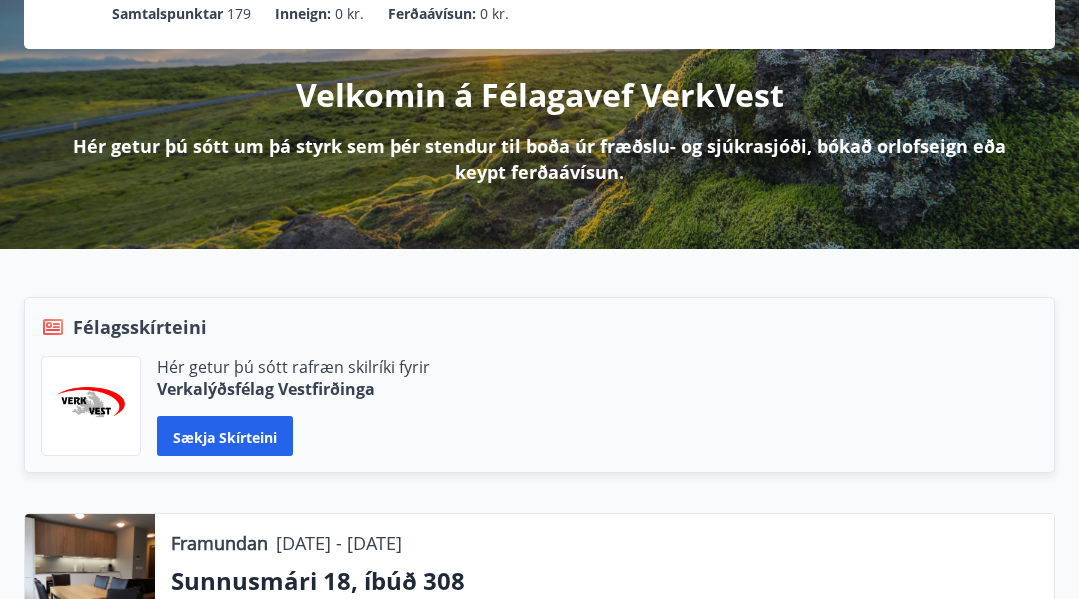 scroll, scrollTop: 0, scrollLeft: 0, axis: both 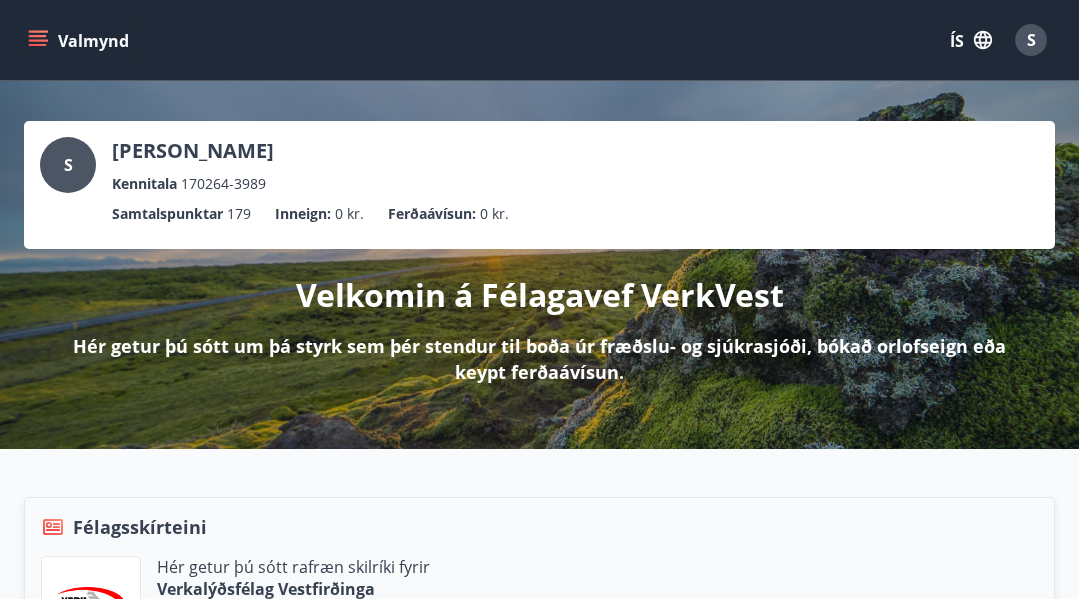click on "S" at bounding box center (68, 165) 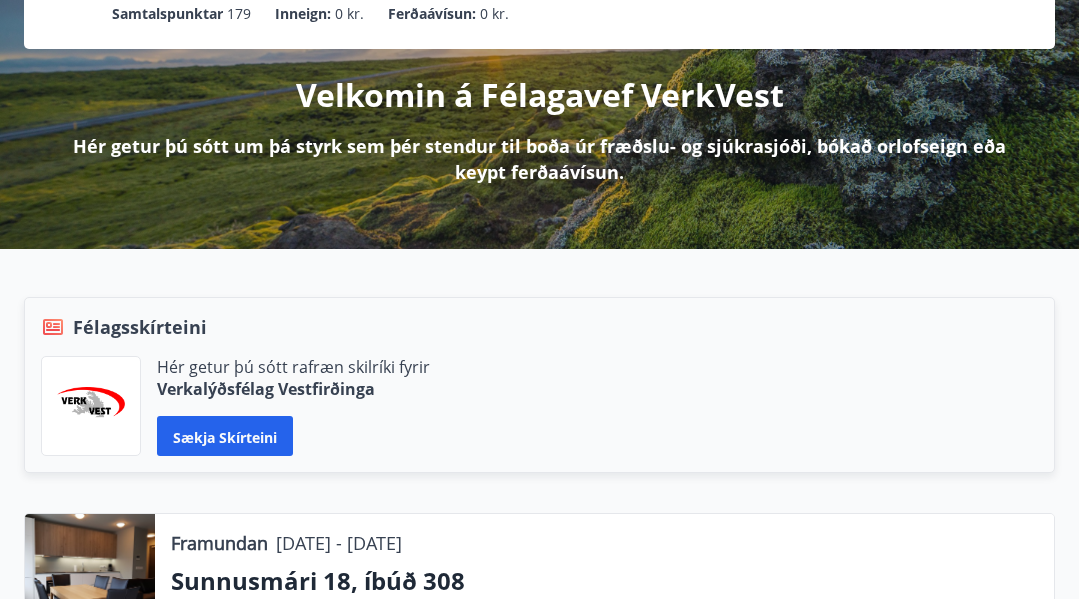 scroll, scrollTop: 0, scrollLeft: 0, axis: both 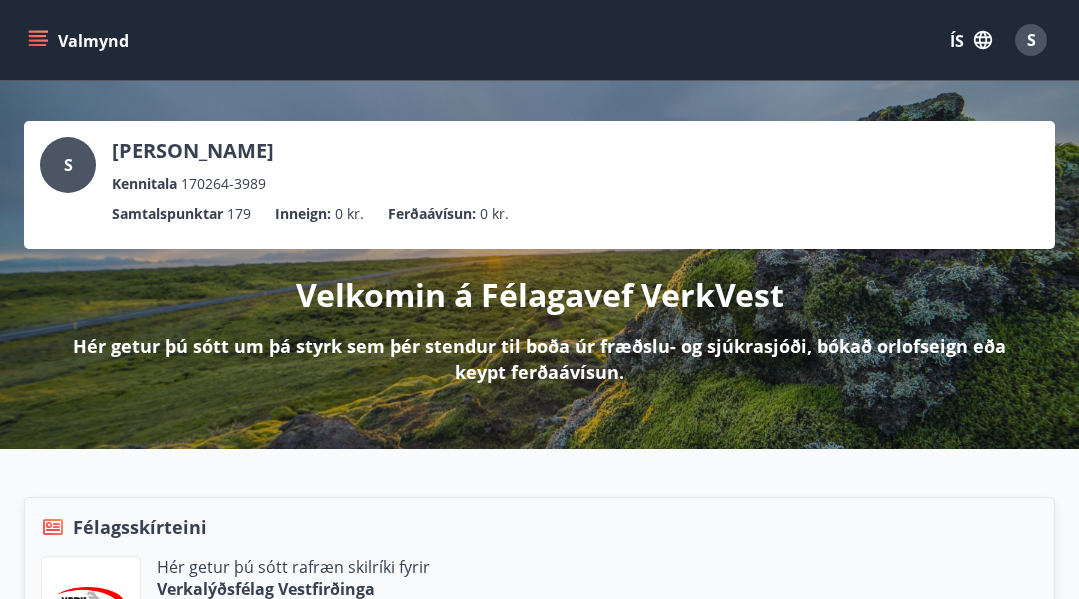 click 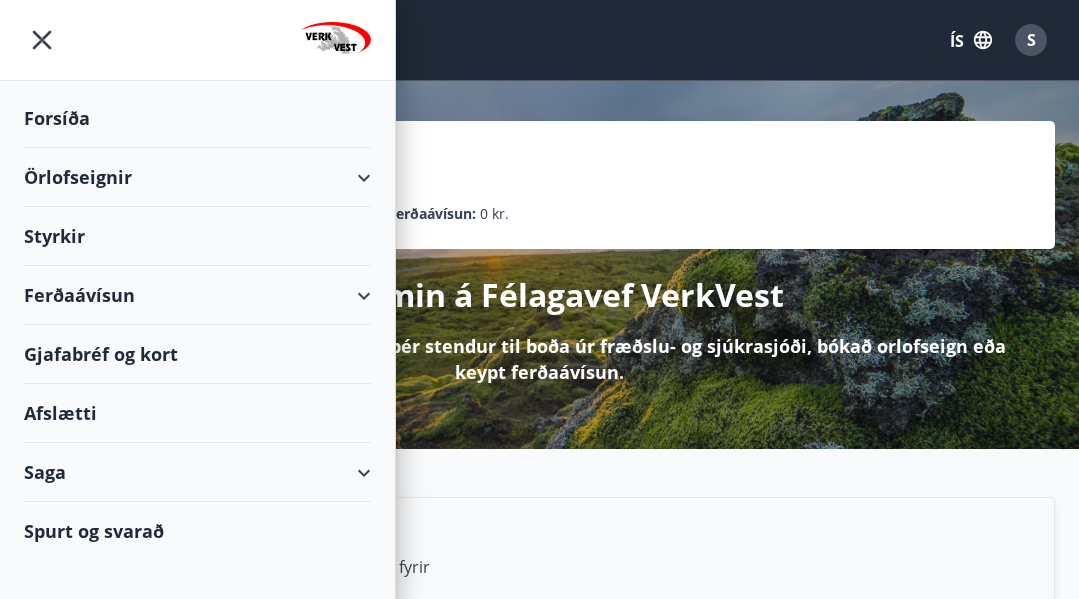 click on "Saga" at bounding box center (45, 472) 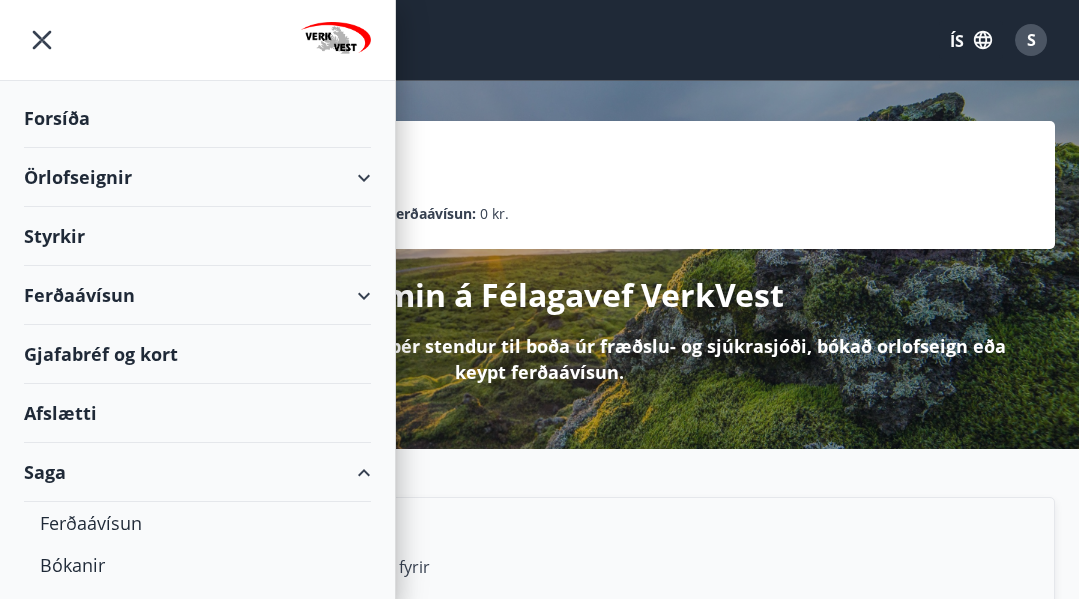 scroll, scrollTop: 200, scrollLeft: 0, axis: vertical 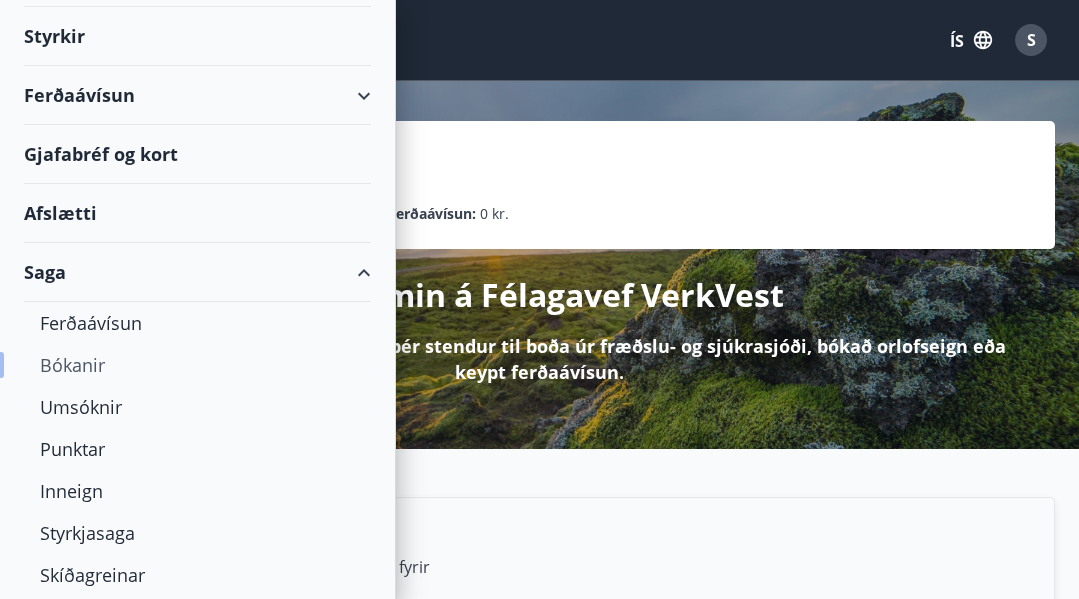click on "Bókanir" at bounding box center (72, 365) 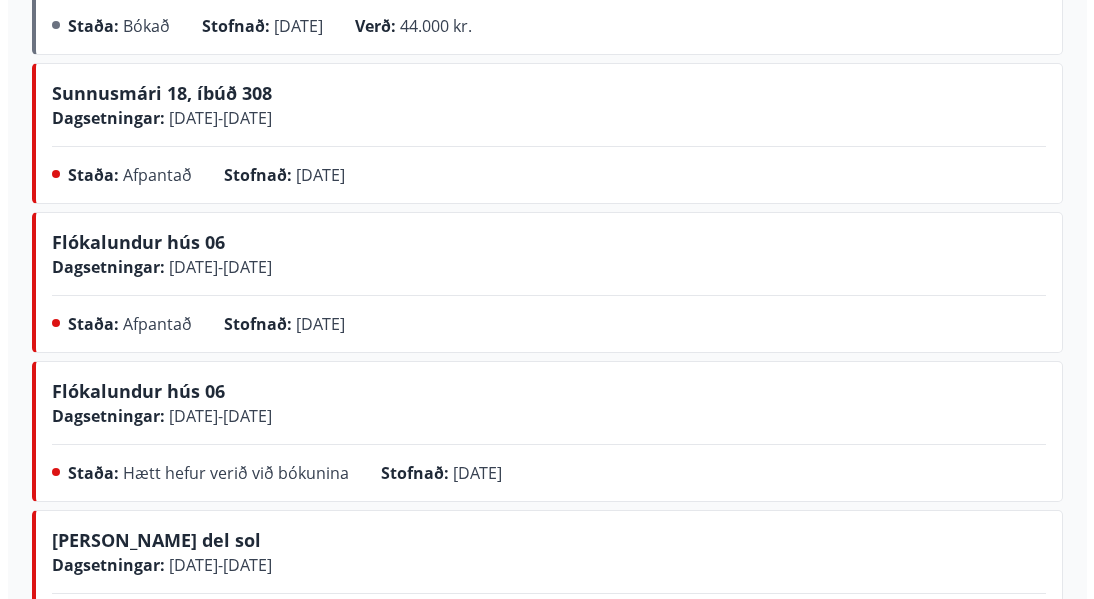 scroll, scrollTop: 200, scrollLeft: 0, axis: vertical 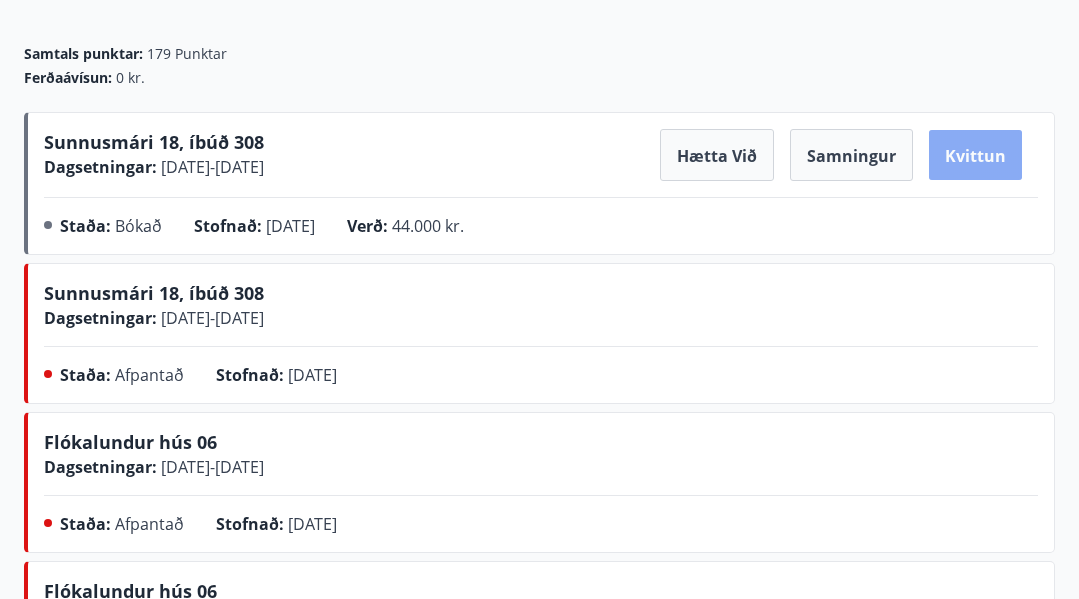 click on "Kvittun" at bounding box center (975, 156) 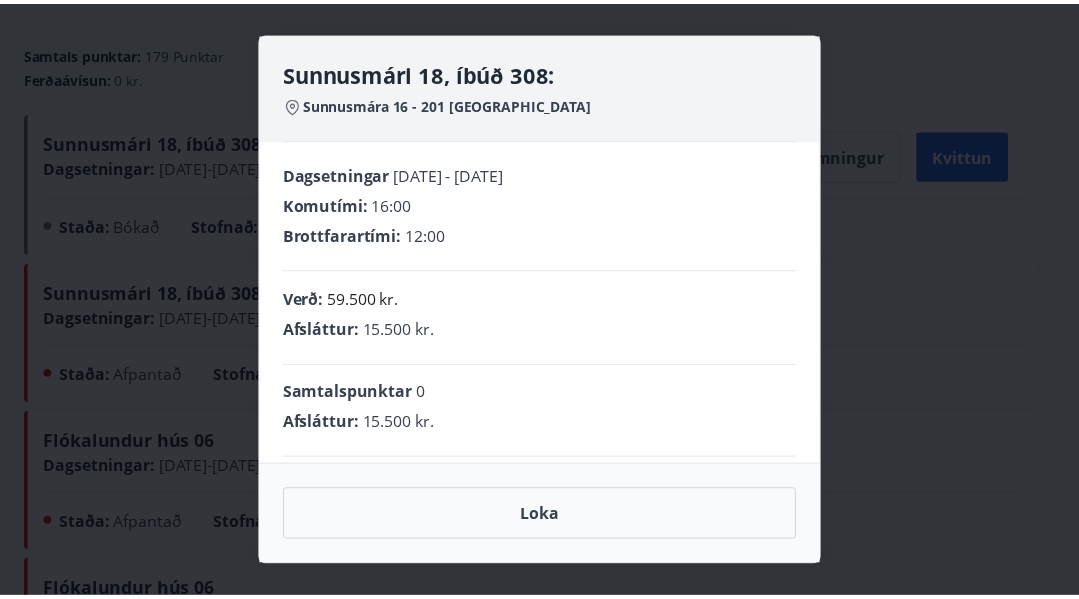 scroll, scrollTop: 68, scrollLeft: 0, axis: vertical 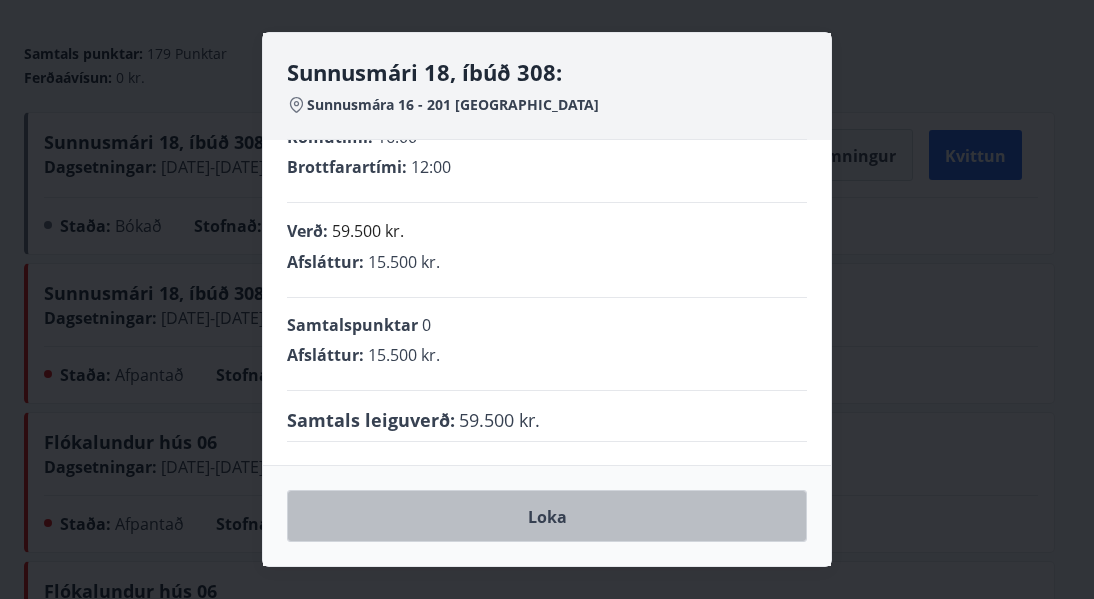 click on "Loka" at bounding box center [547, 517] 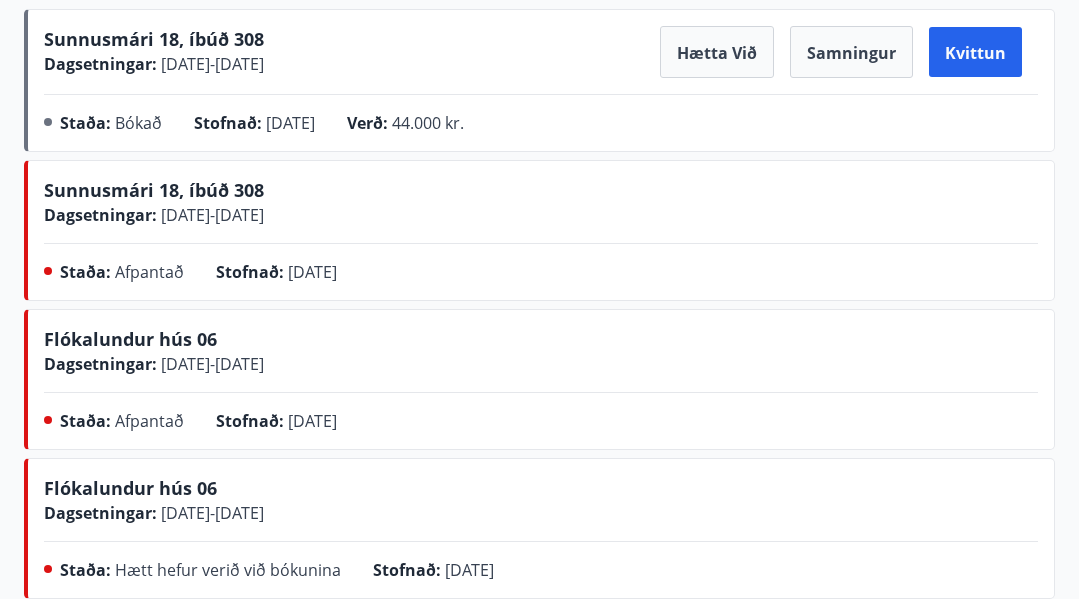 scroll, scrollTop: 0, scrollLeft: 0, axis: both 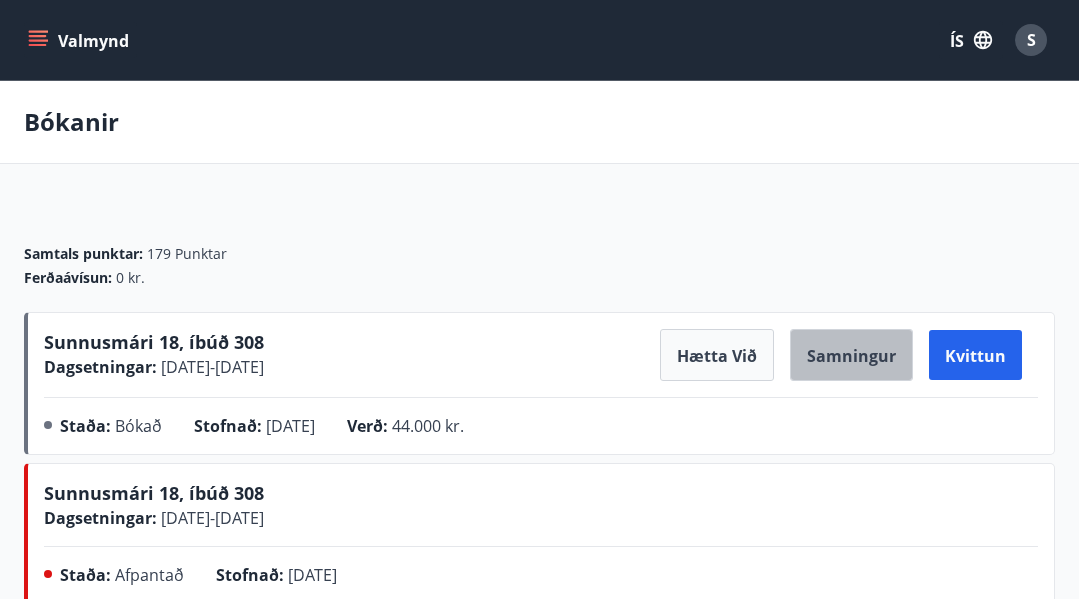 click on "Samningur" at bounding box center [851, 356] 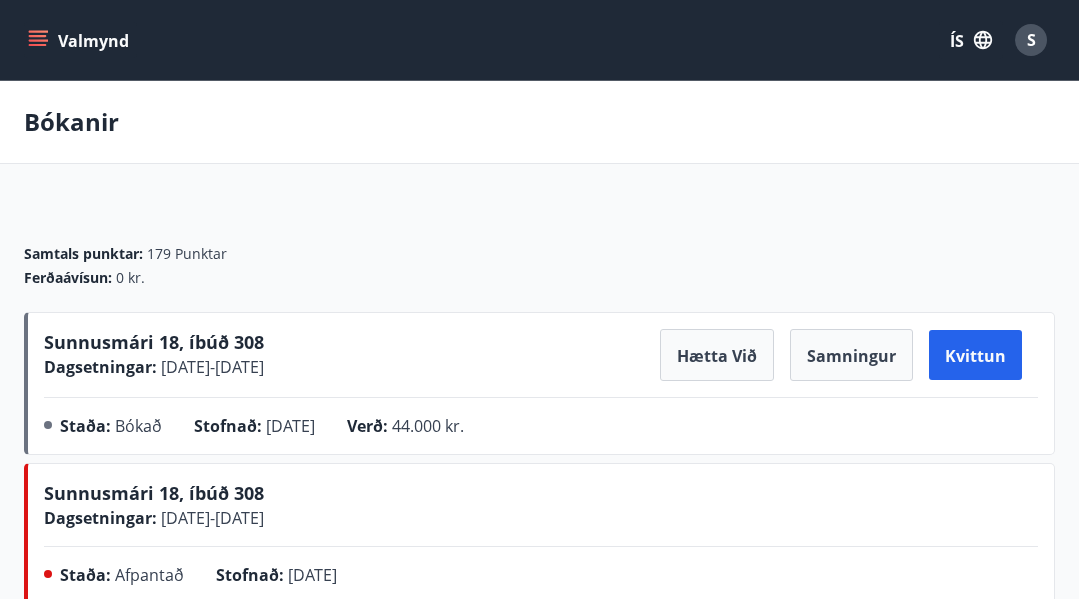 scroll, scrollTop: 200, scrollLeft: 0, axis: vertical 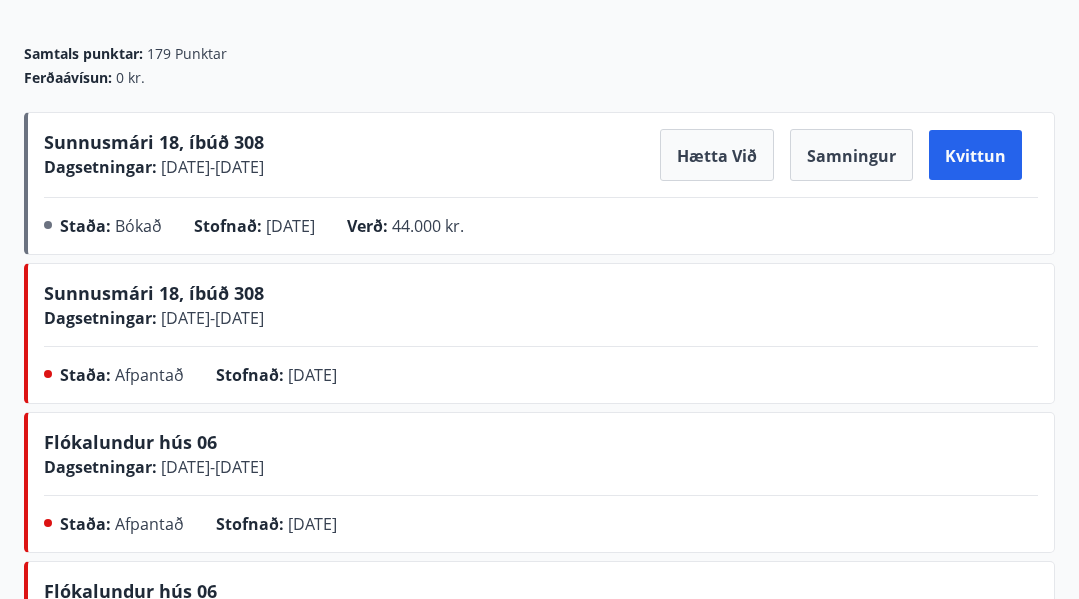 click on "Ferðaávísun  : 0 kr." at bounding box center (539, 78) 